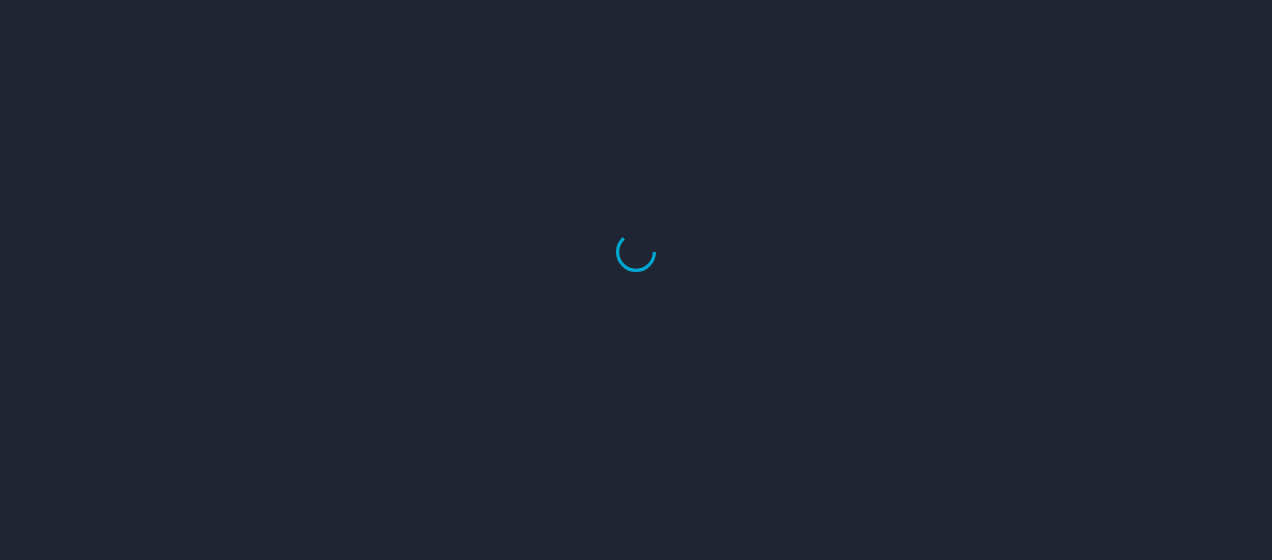 scroll, scrollTop: 0, scrollLeft: 0, axis: both 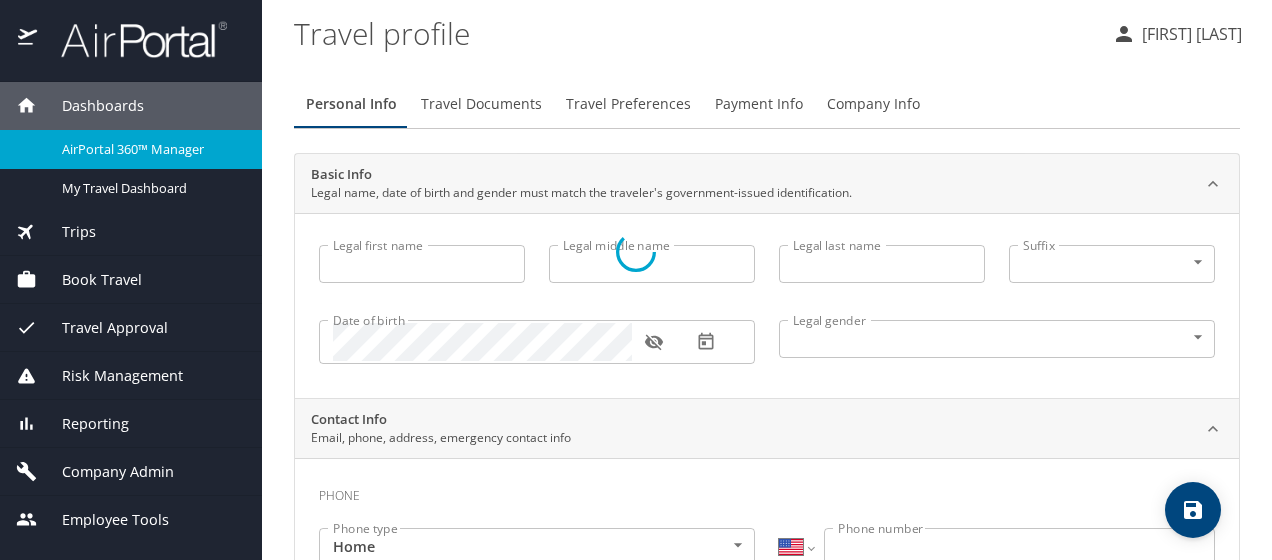 type on "[FIRST]" 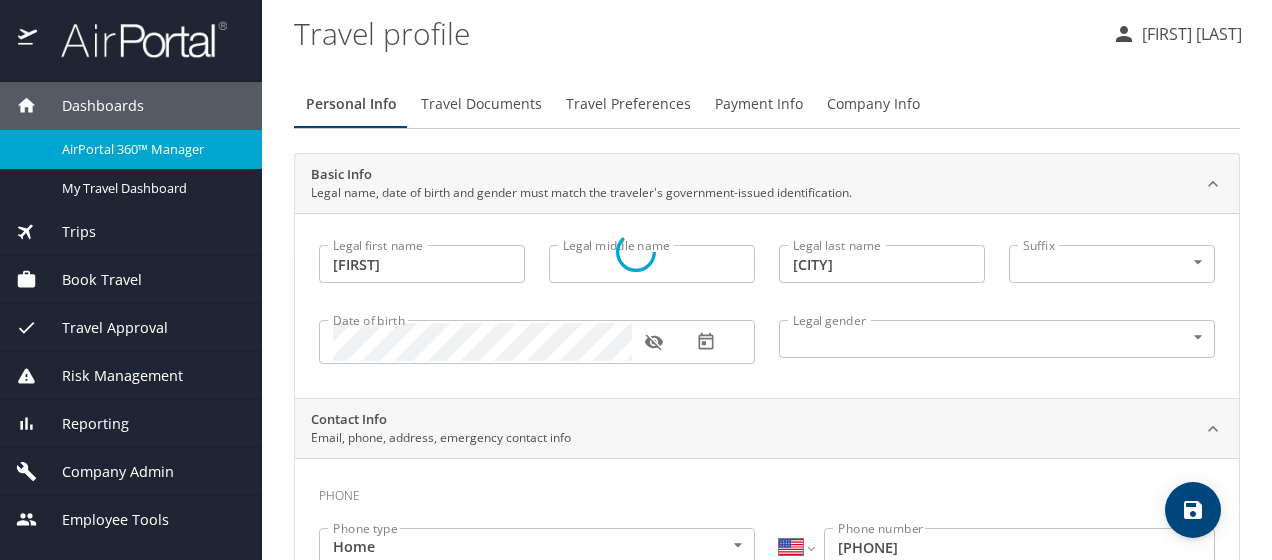 select on "US" 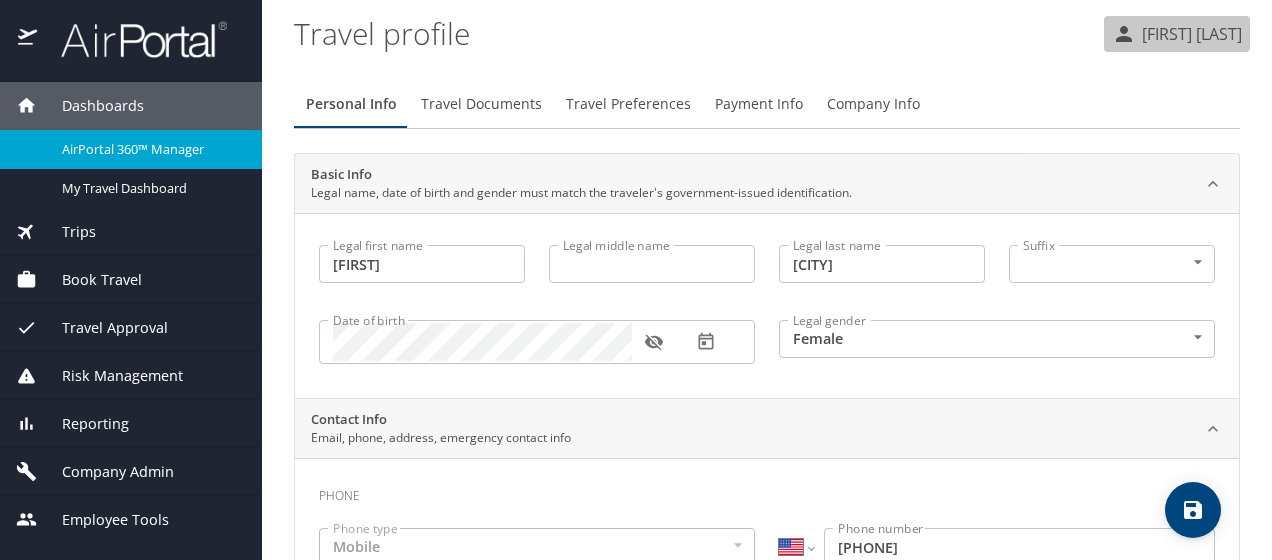 click on "[FIRST] [LAST]" at bounding box center (1189, 34) 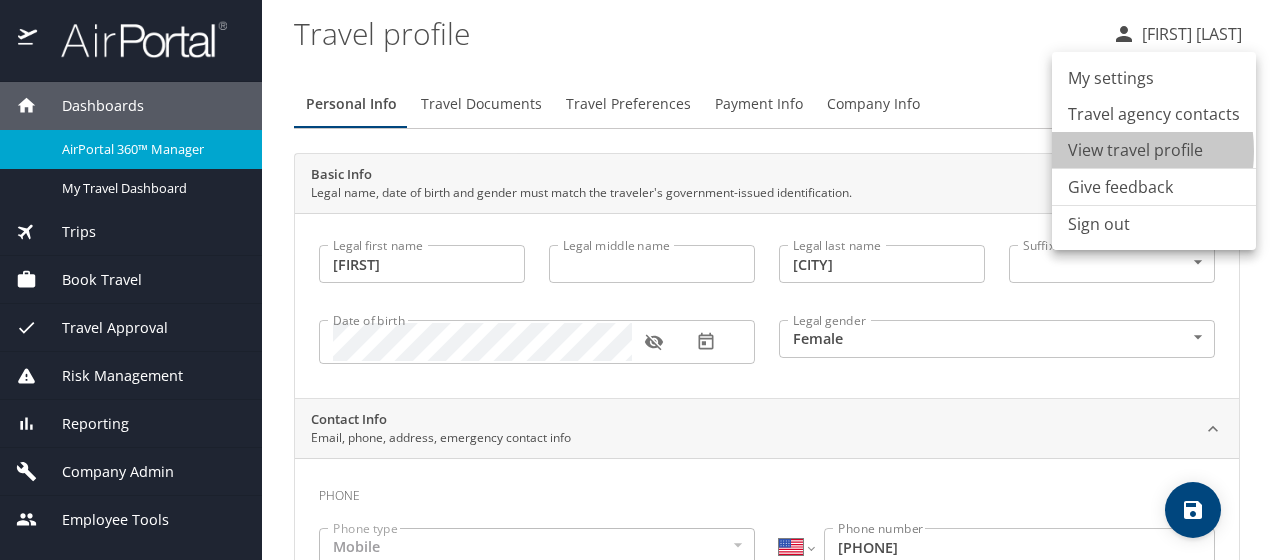 click on "View travel profile" at bounding box center [1154, 150] 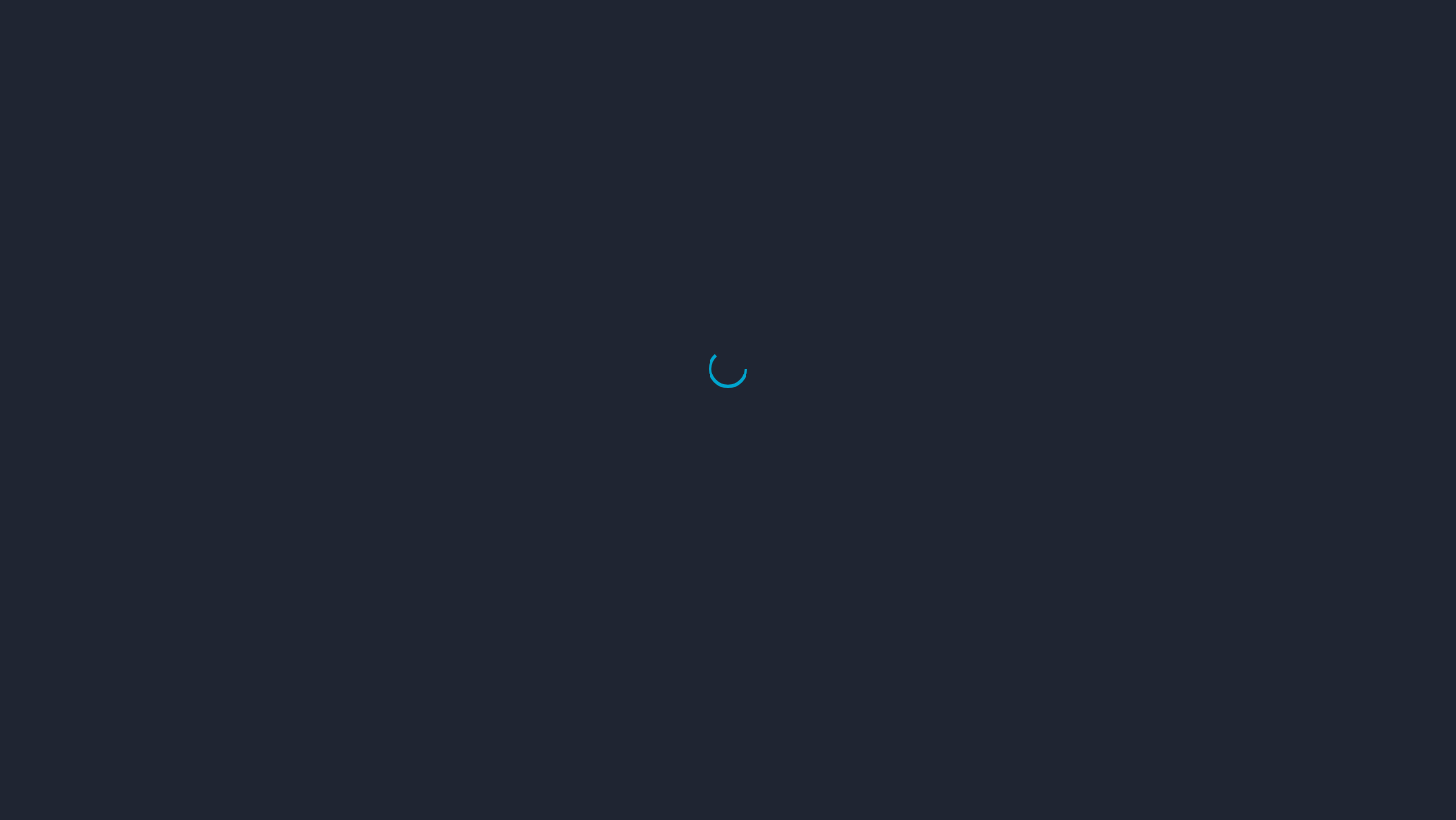 scroll, scrollTop: 0, scrollLeft: 0, axis: both 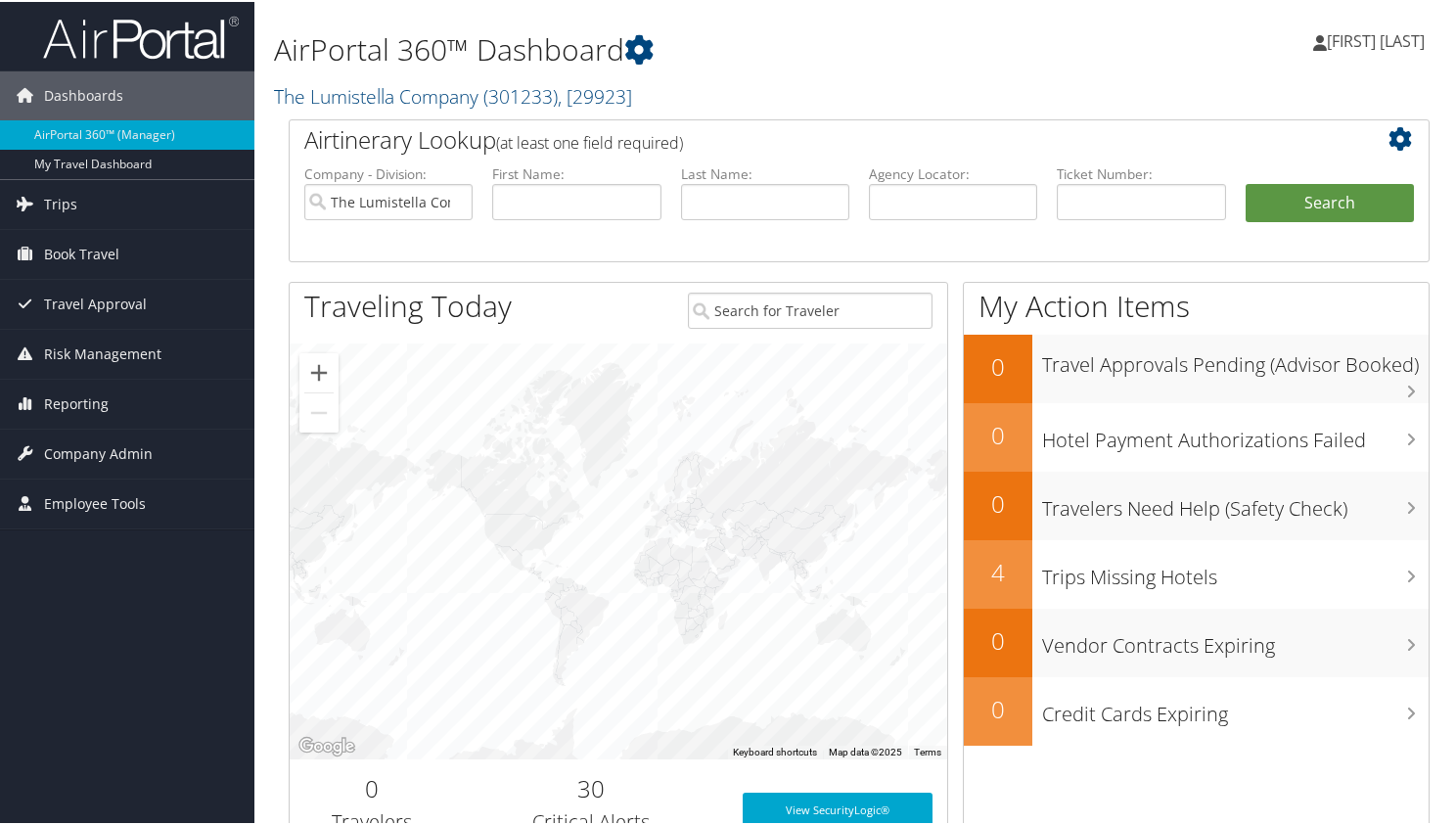 click on "[FIRST] [LAST]" at bounding box center [1376, 39] 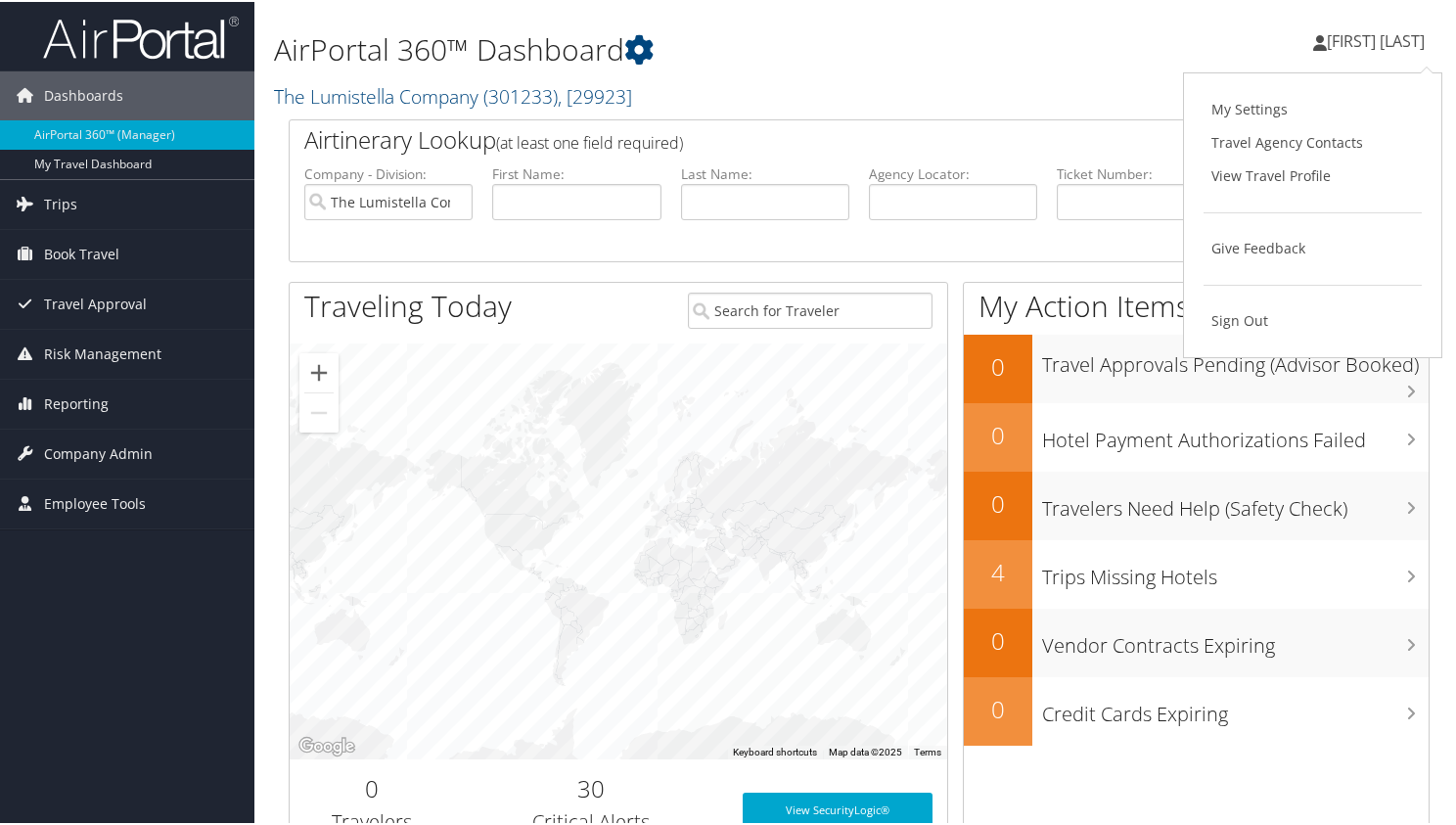 click on "View Travel Profile" at bounding box center [1312, 174] 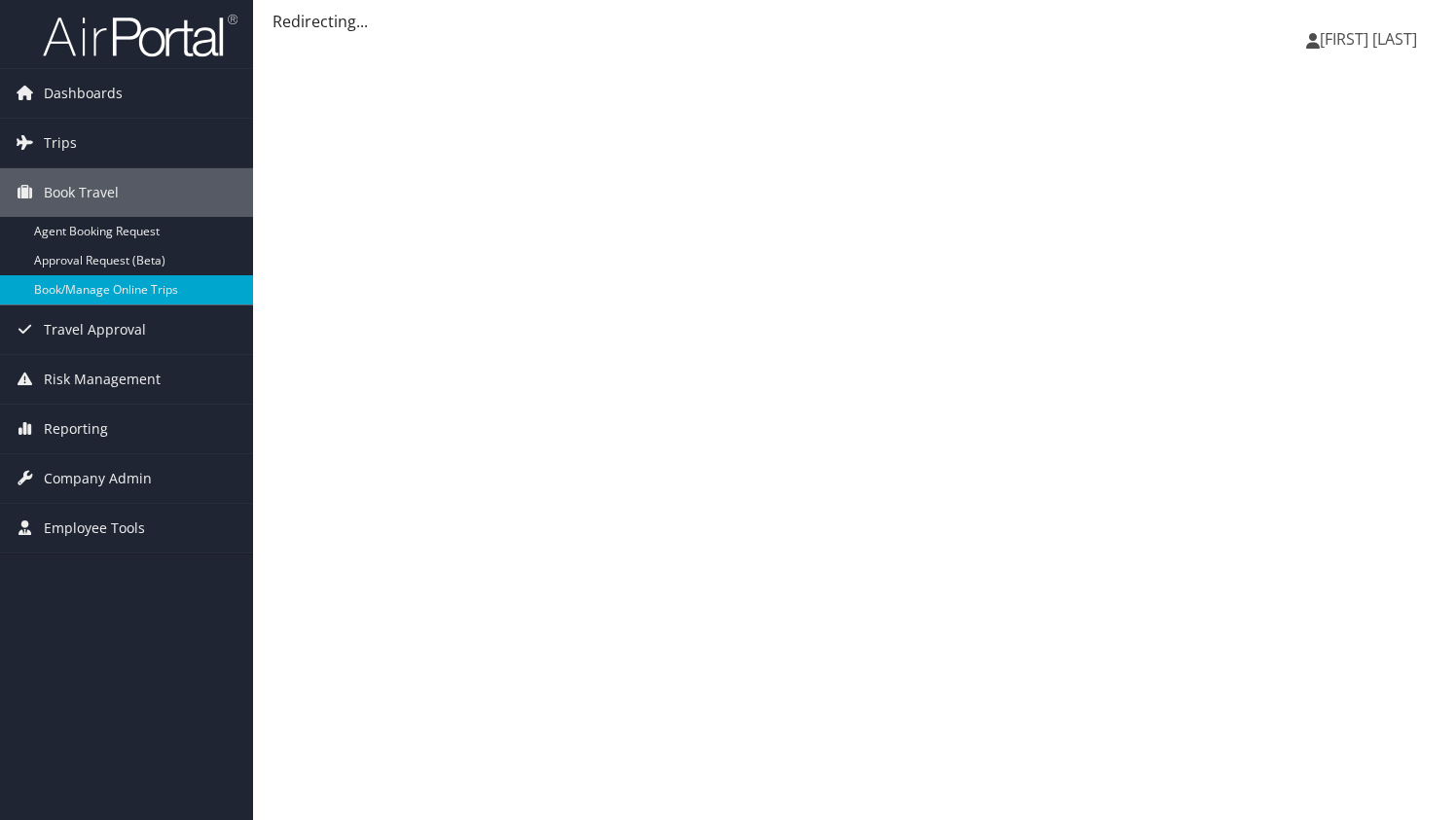 scroll, scrollTop: 0, scrollLeft: 0, axis: both 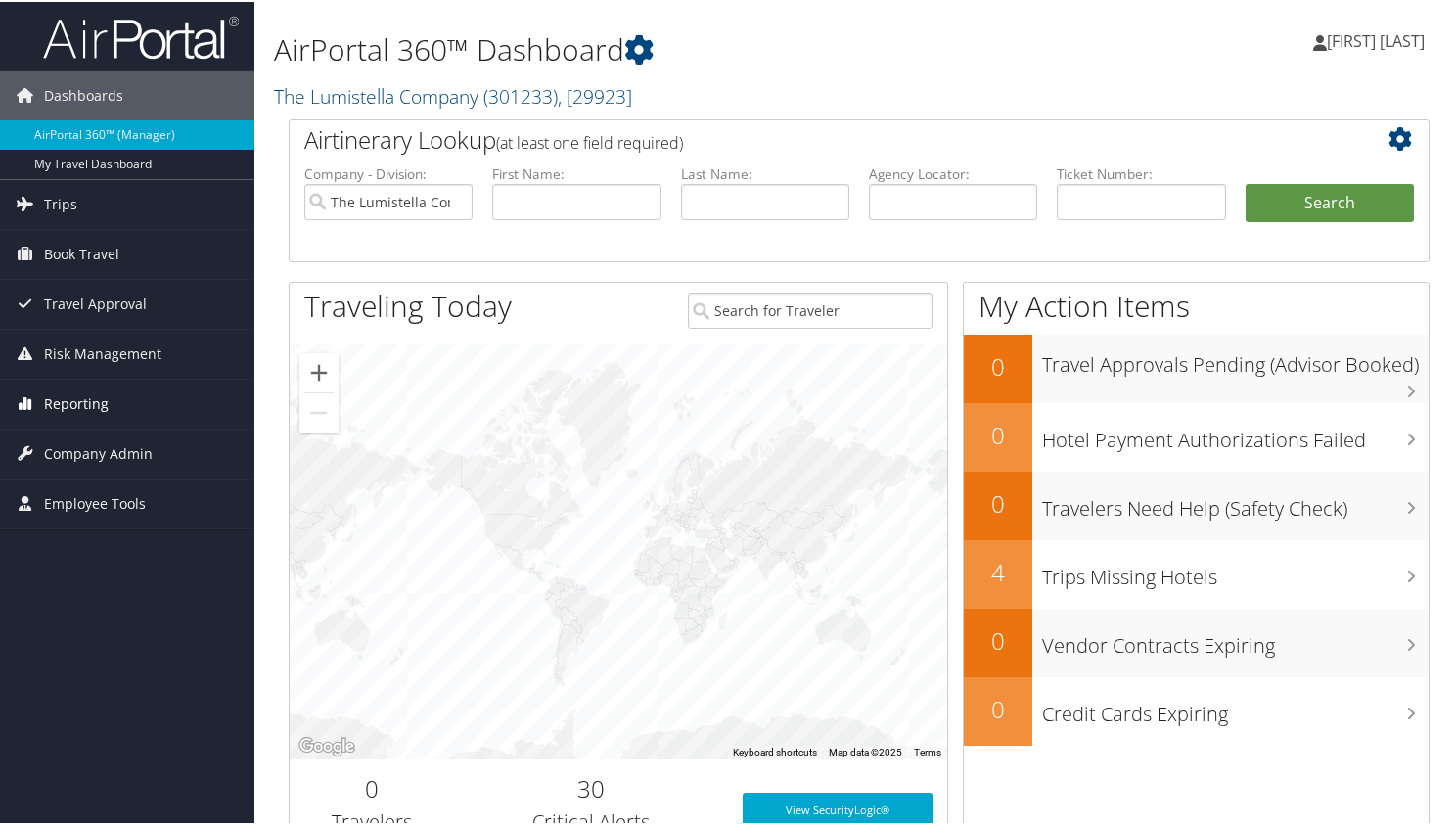 click on "Reporting" at bounding box center (76, 402) 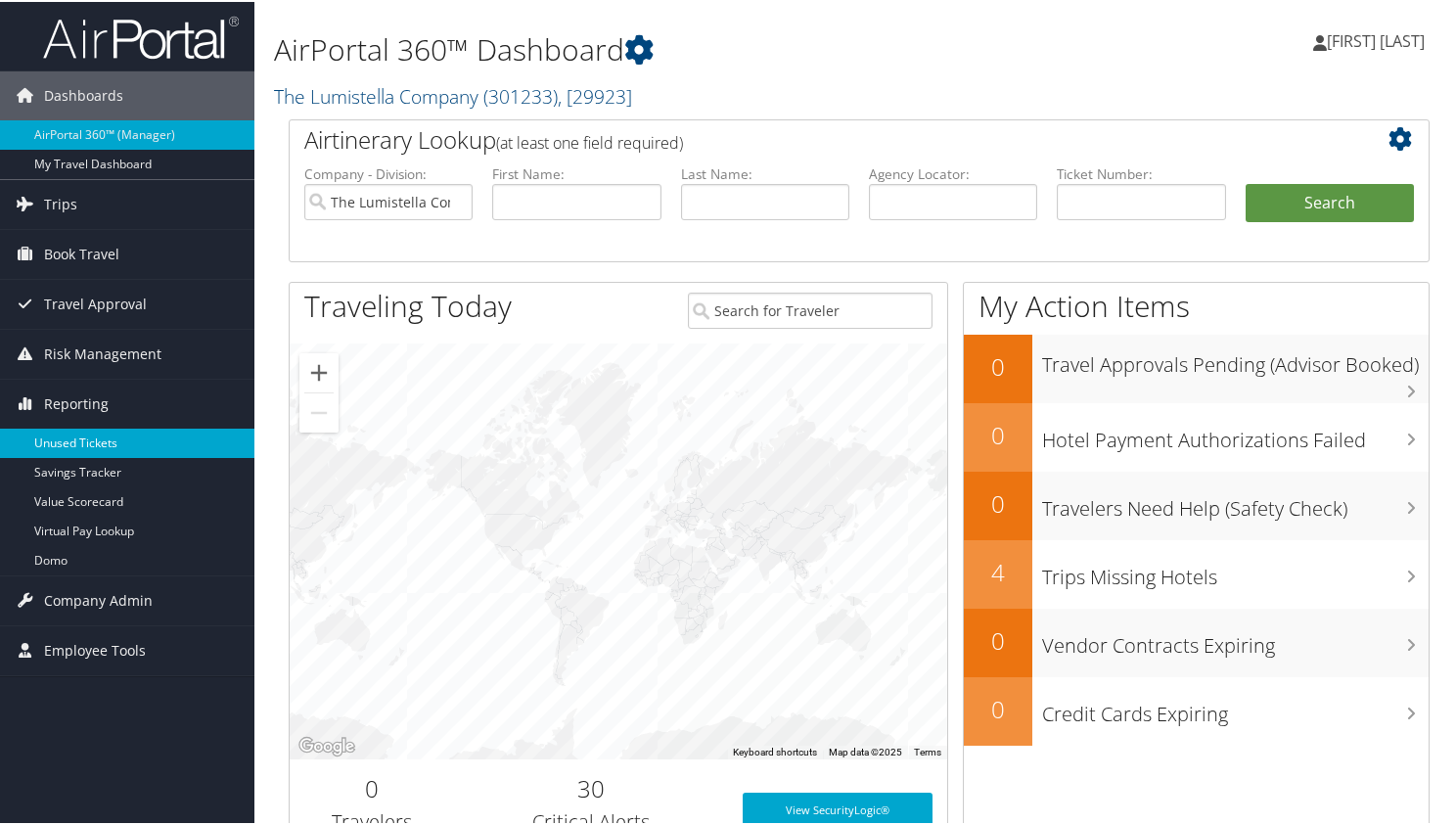 click on "Unused Tickets" at bounding box center (127, 441) 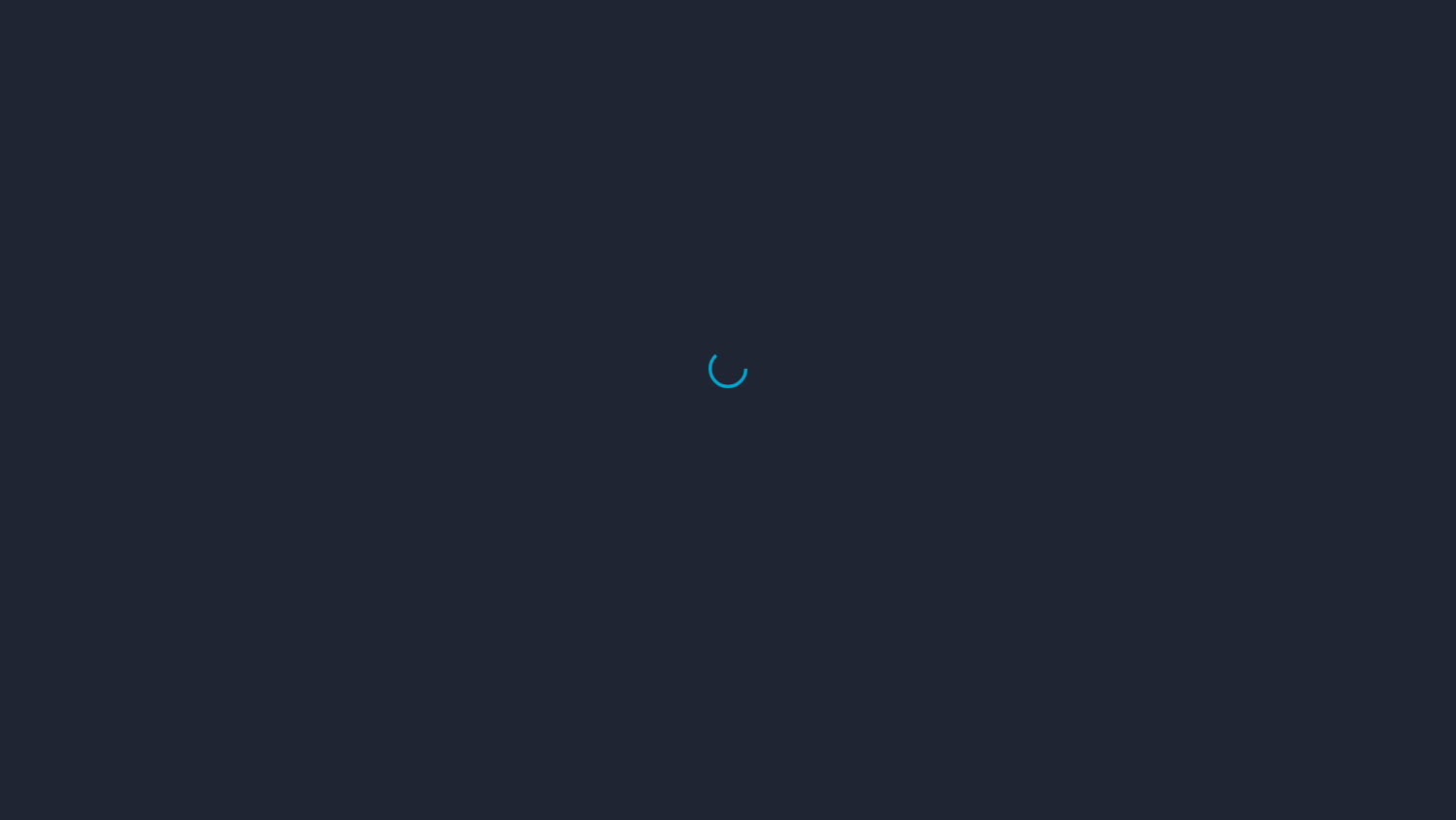 scroll, scrollTop: 0, scrollLeft: 0, axis: both 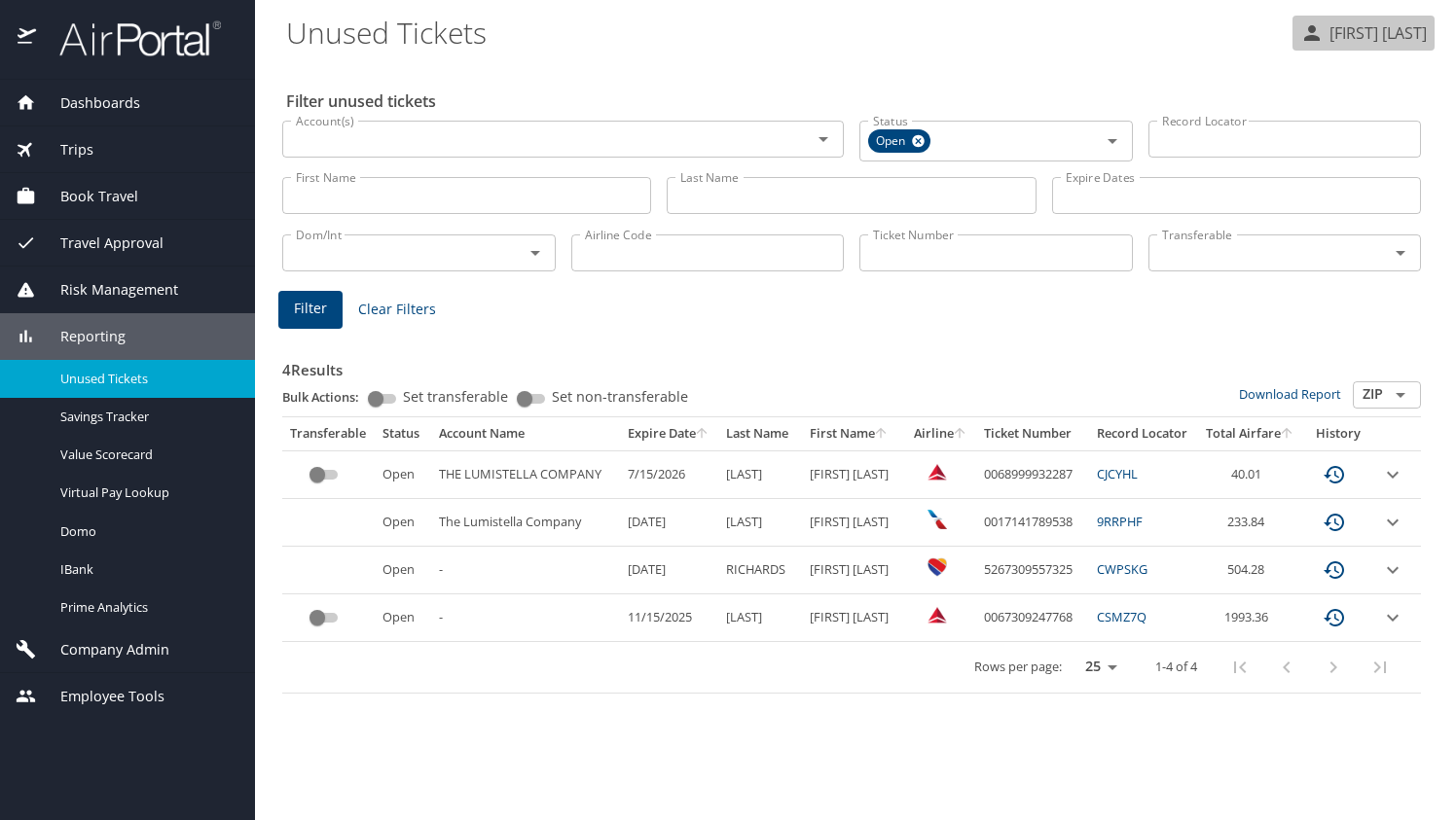 click on "[FIRST] [LAST]" at bounding box center [1375, 33] 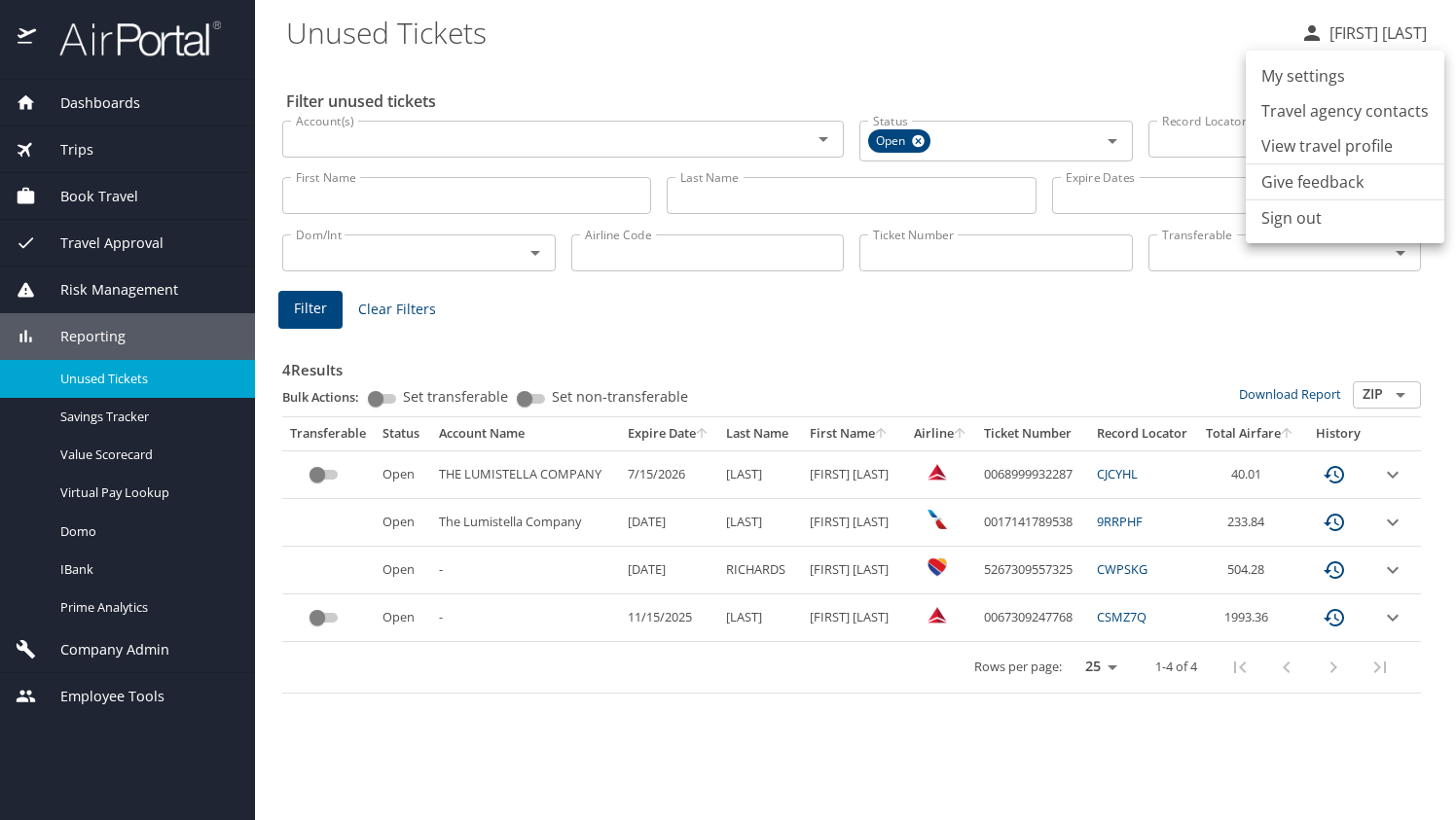 click on "View travel profile" at bounding box center (1345, 146) 